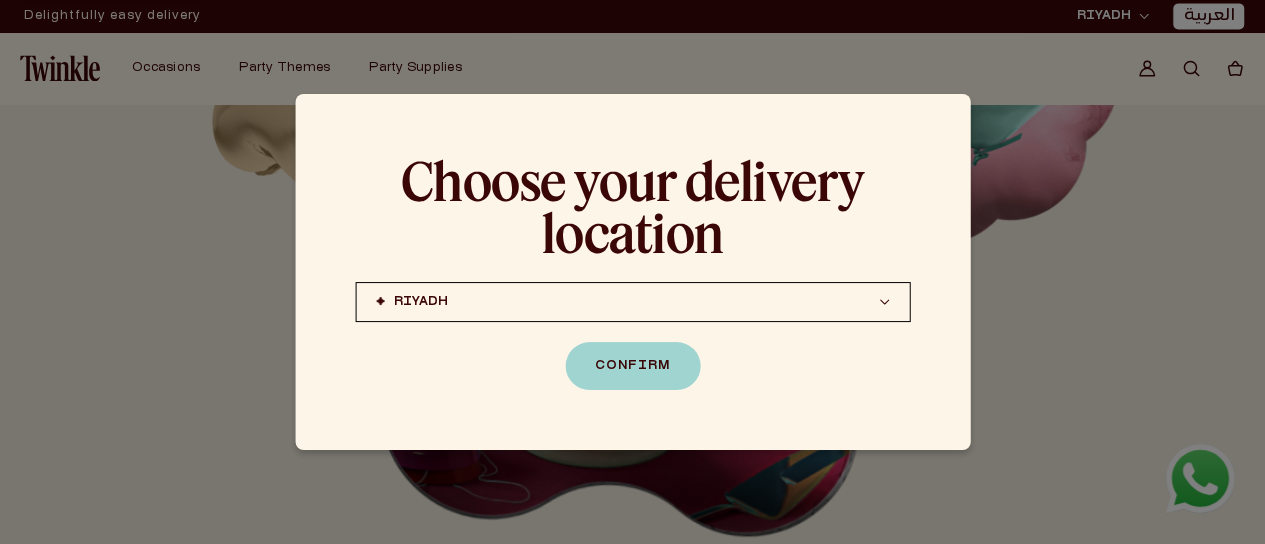 scroll, scrollTop: 1498, scrollLeft: 0, axis: vertical 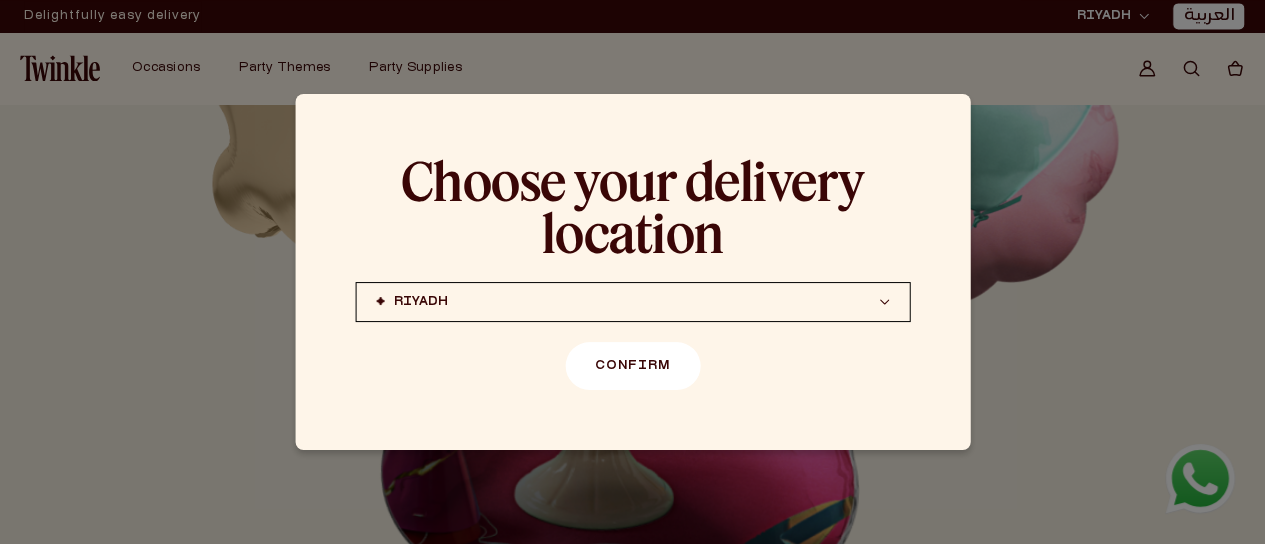 click on "Confirm" 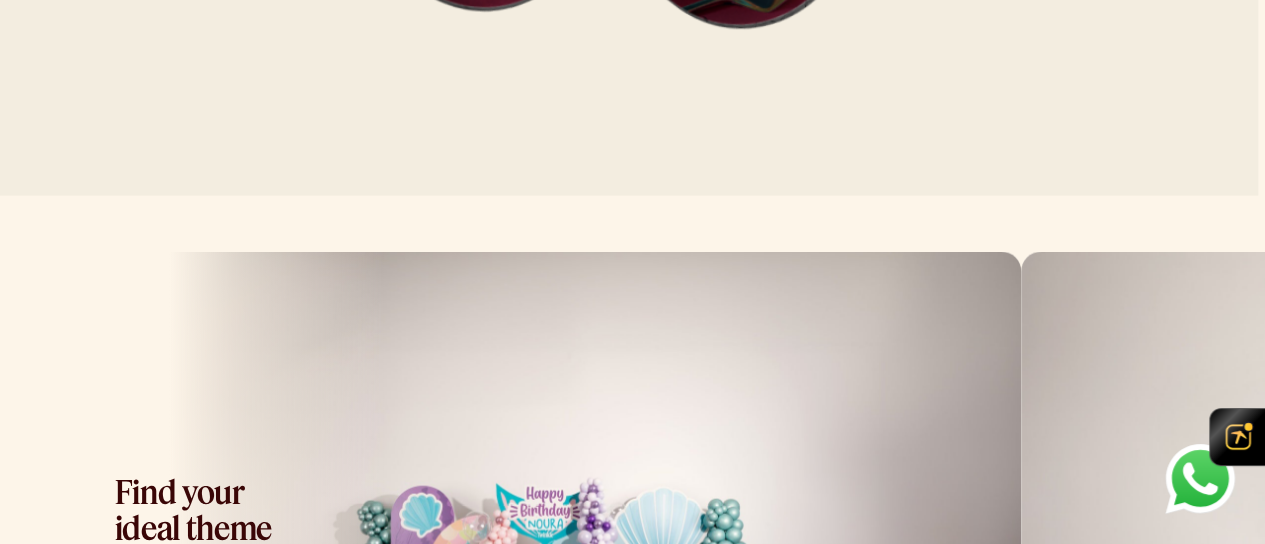 scroll, scrollTop: 2068, scrollLeft: 7, axis: both 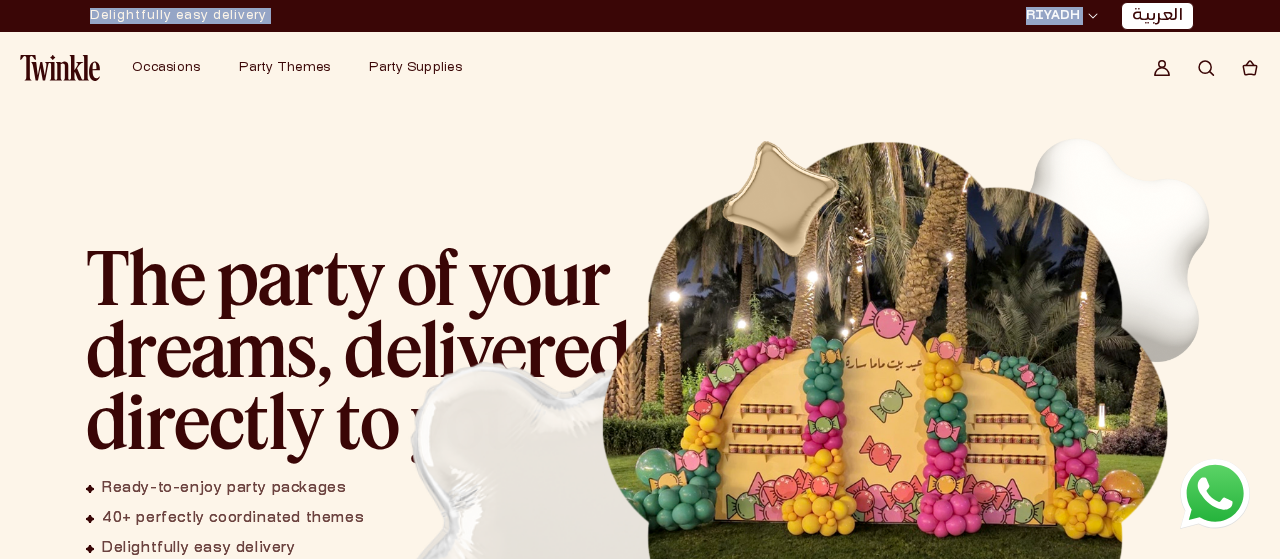 click on "Skip to content
Your cart is empty
Continue shopping
Have an account?
Log in  to check out faster.
Your Bag
Cart
Loading...
Subtotal
(0 items)
SAR 0
Taxes and shipping calculated at checkout
Checkout —  SAR 0" at bounding box center (640, 2990) 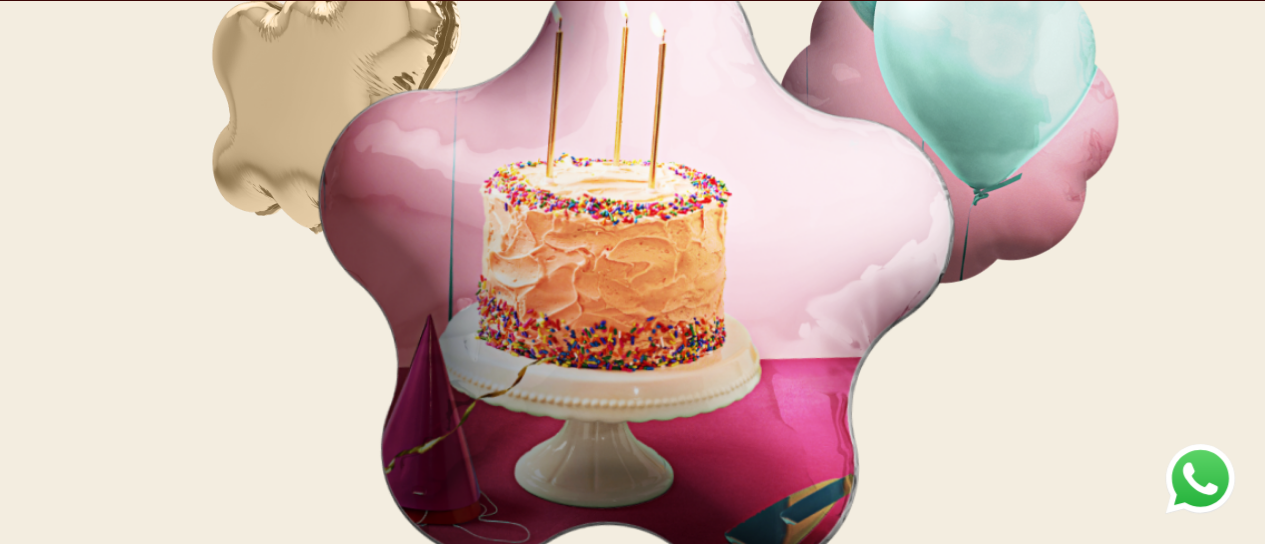 scroll, scrollTop: 2489, scrollLeft: 0, axis: vertical 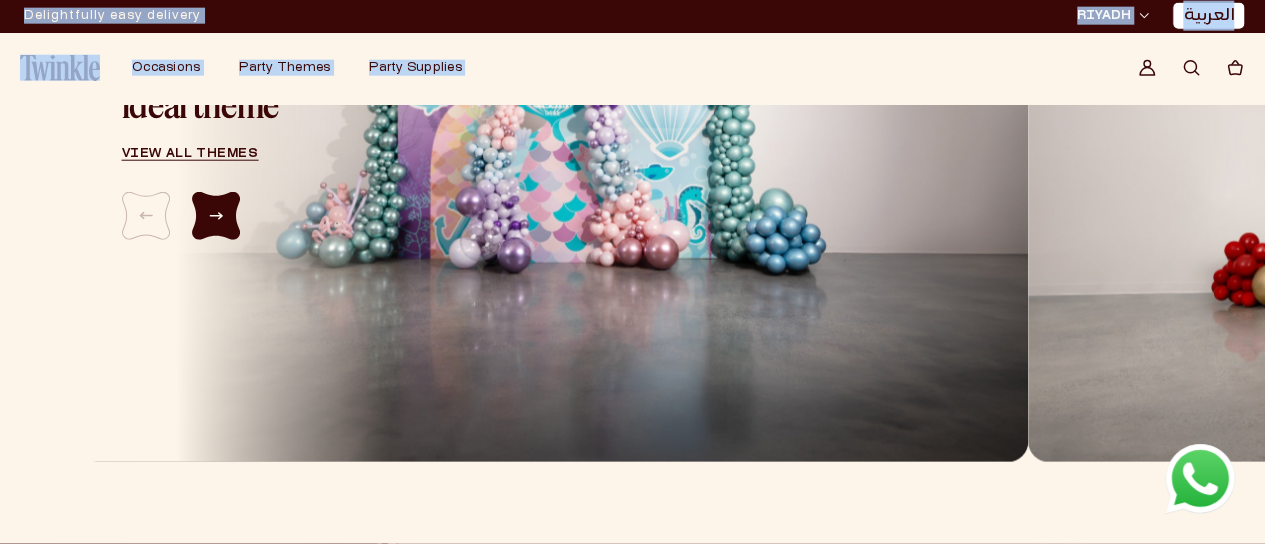 click at bounding box center [216, 216] 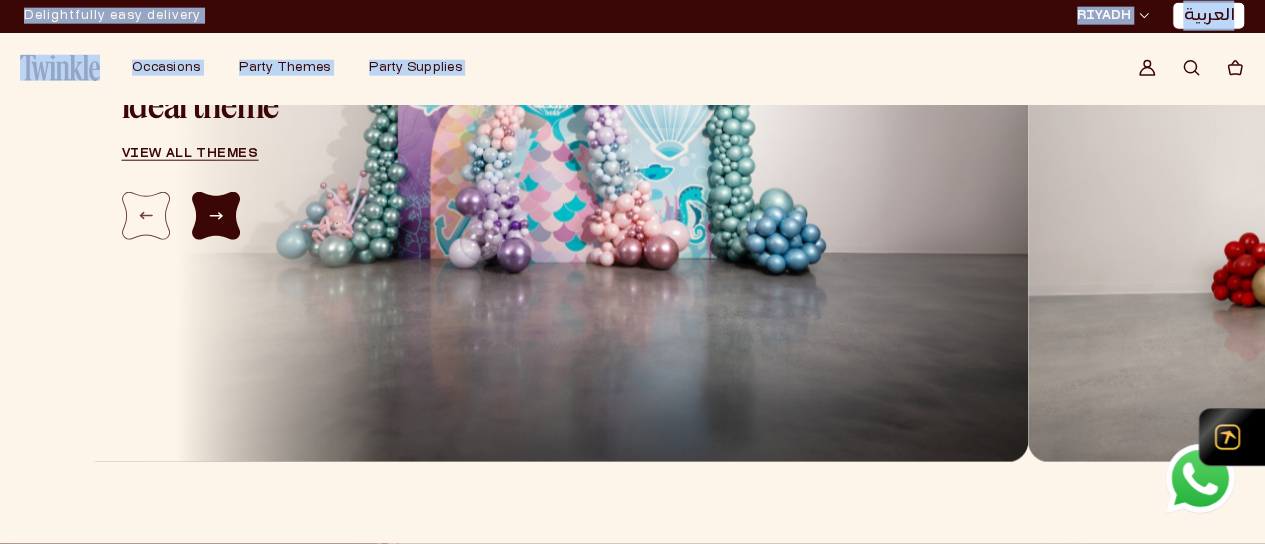 scroll, scrollTop: 2162, scrollLeft: 0, axis: vertical 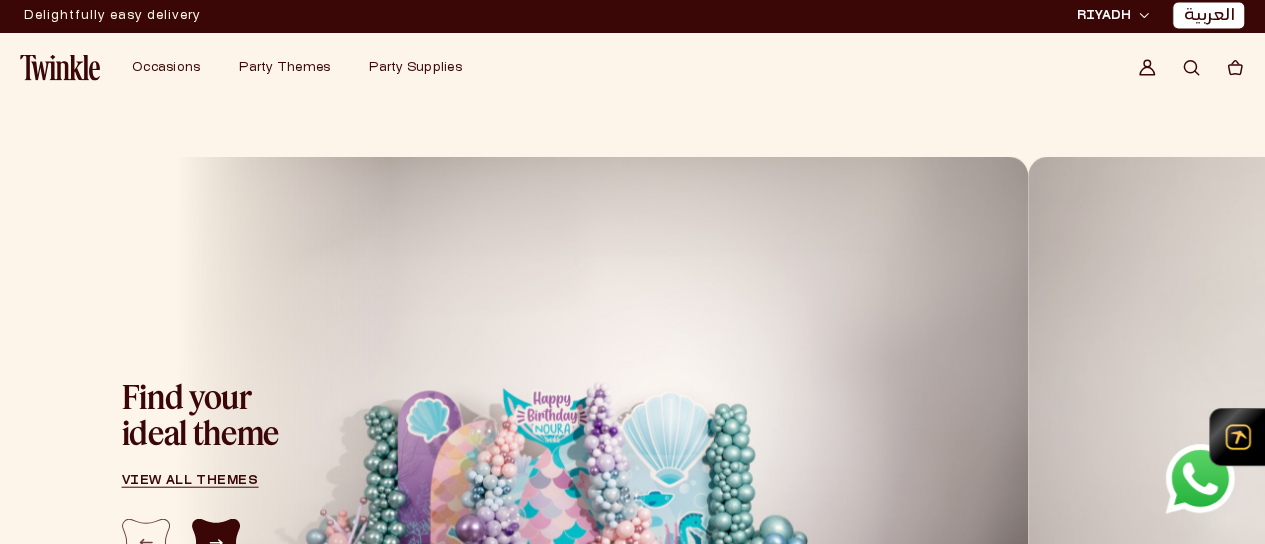click at bounding box center (216, 543) 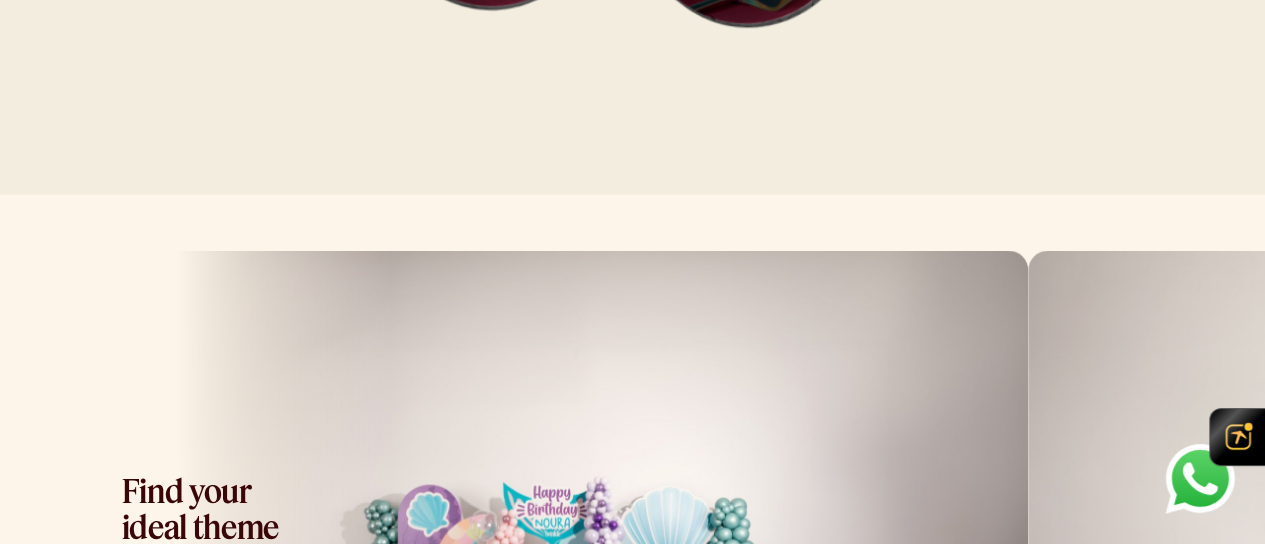 scroll, scrollTop: 2114, scrollLeft: 0, axis: vertical 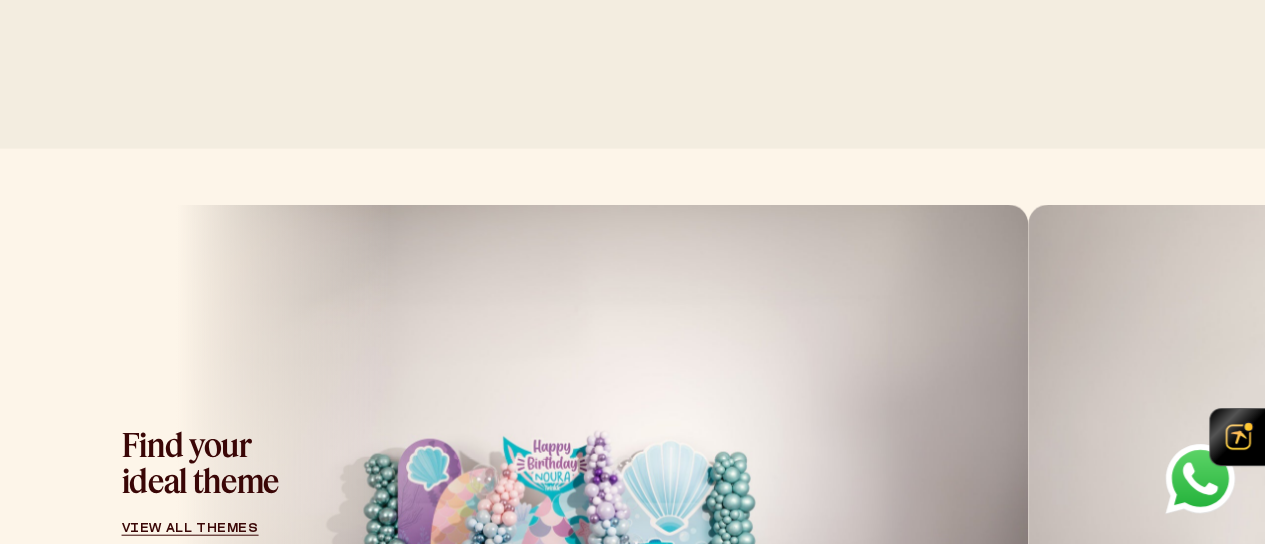 click at bounding box center (216, 591) 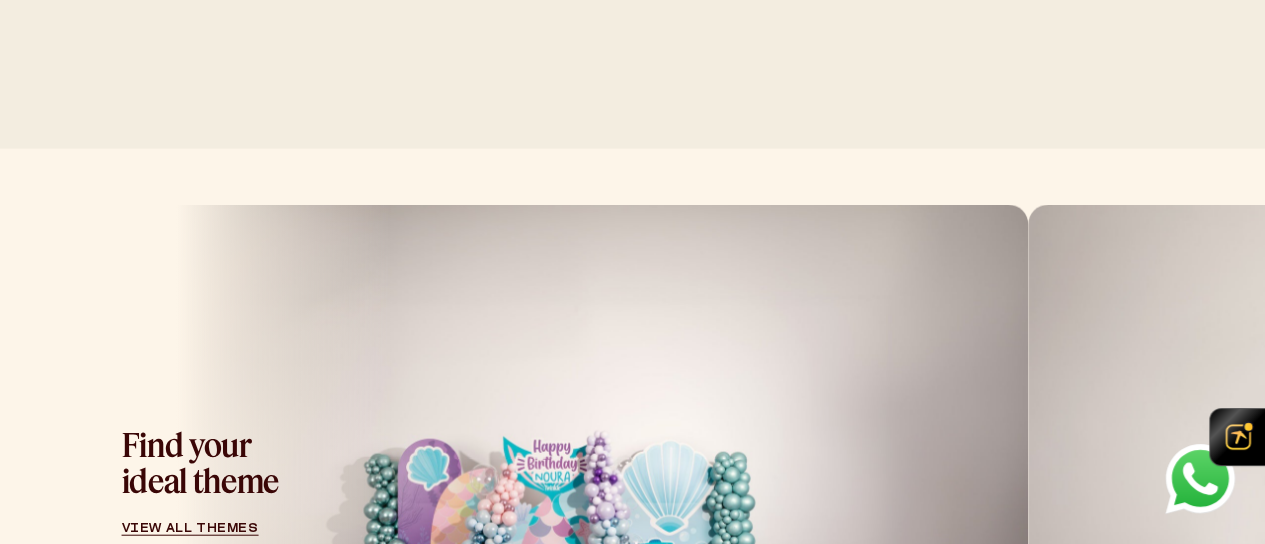 scroll, scrollTop: 2114, scrollLeft: 7, axis: both 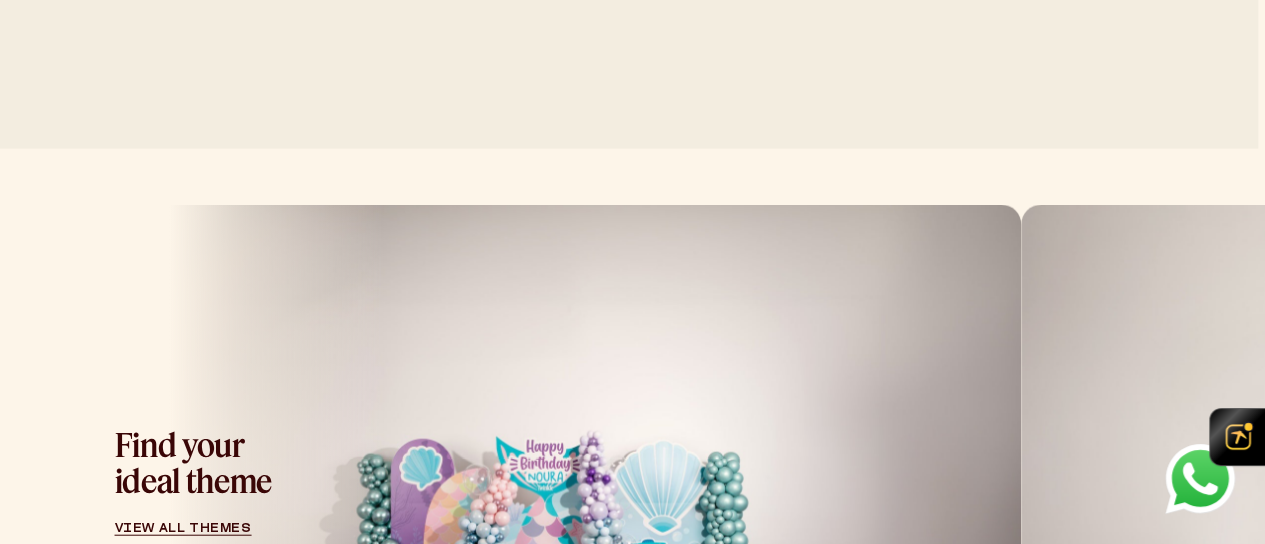 click at bounding box center [209, 591] 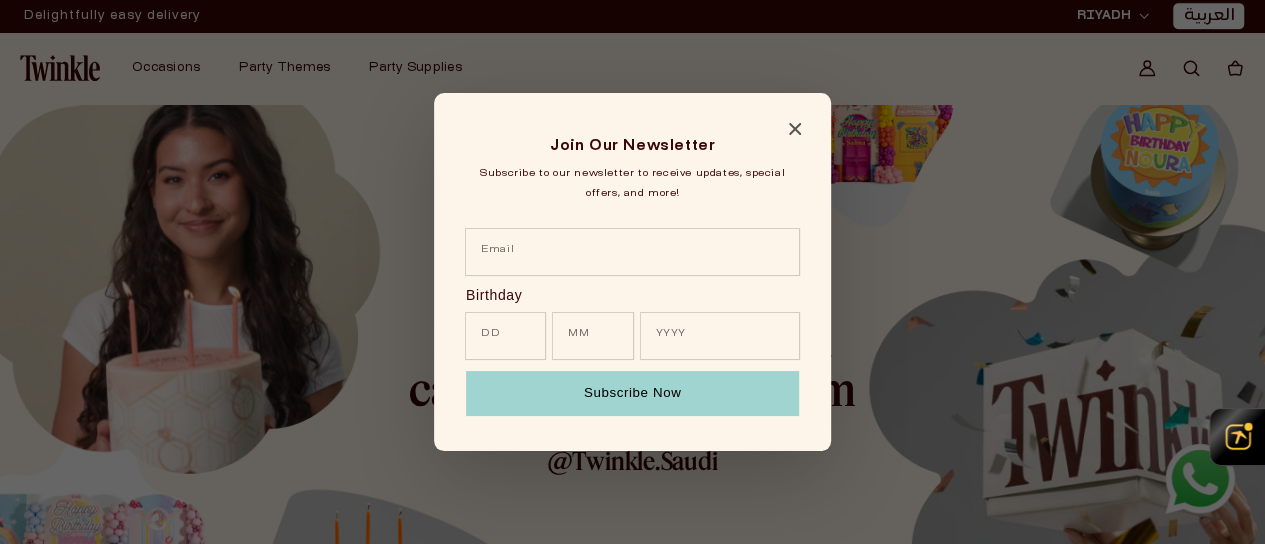 scroll, scrollTop: 4539, scrollLeft: 0, axis: vertical 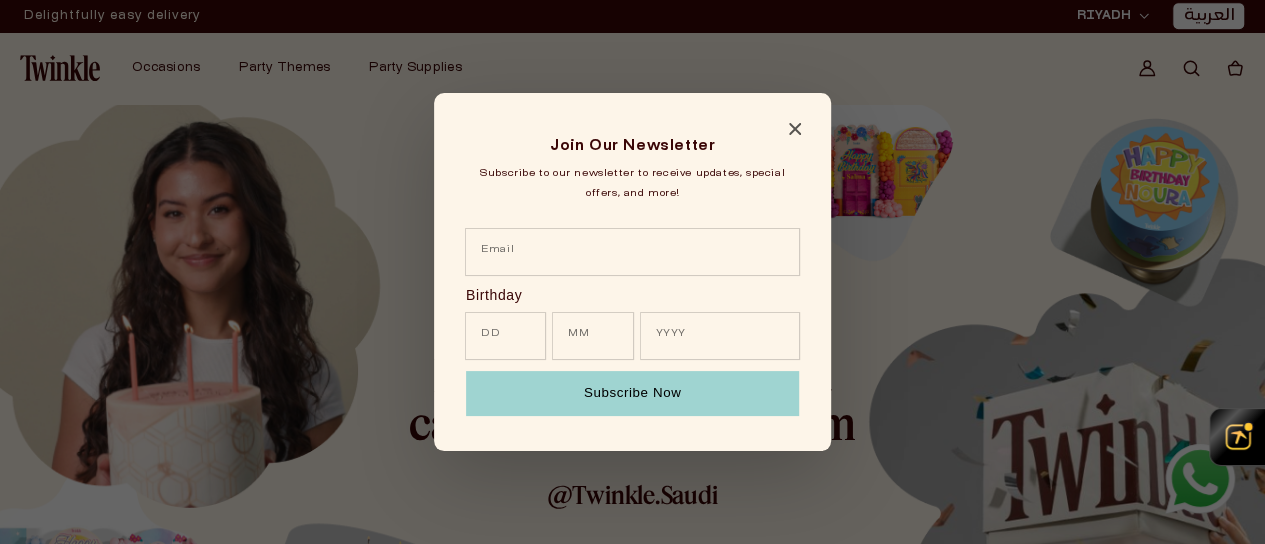 click on "Join Our Newsletter" at bounding box center [632, 146] 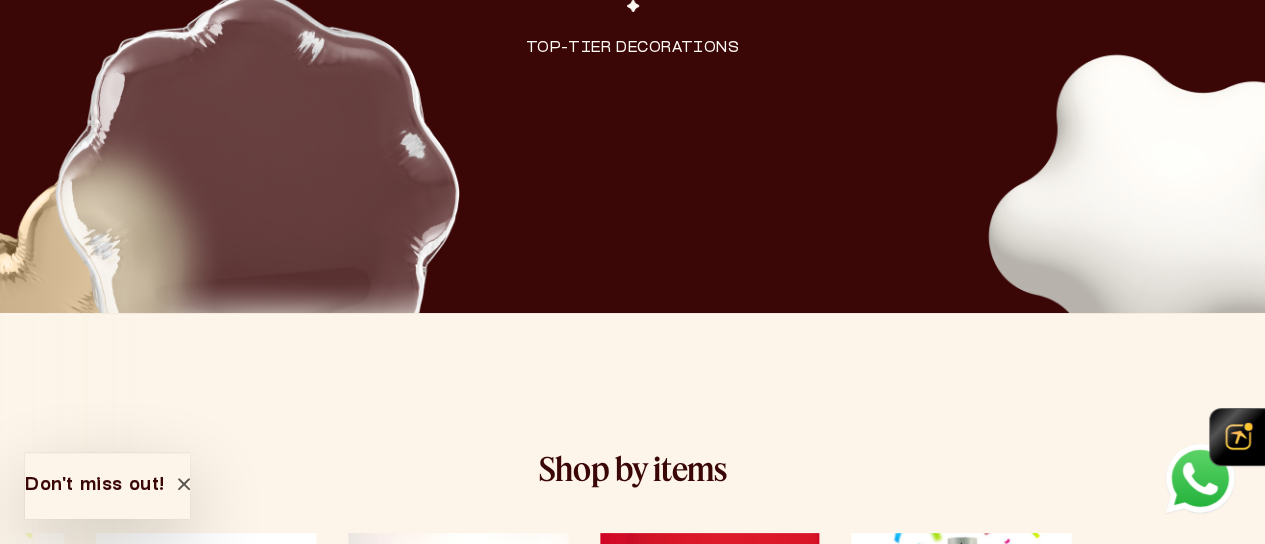 scroll, scrollTop: 3665, scrollLeft: 0, axis: vertical 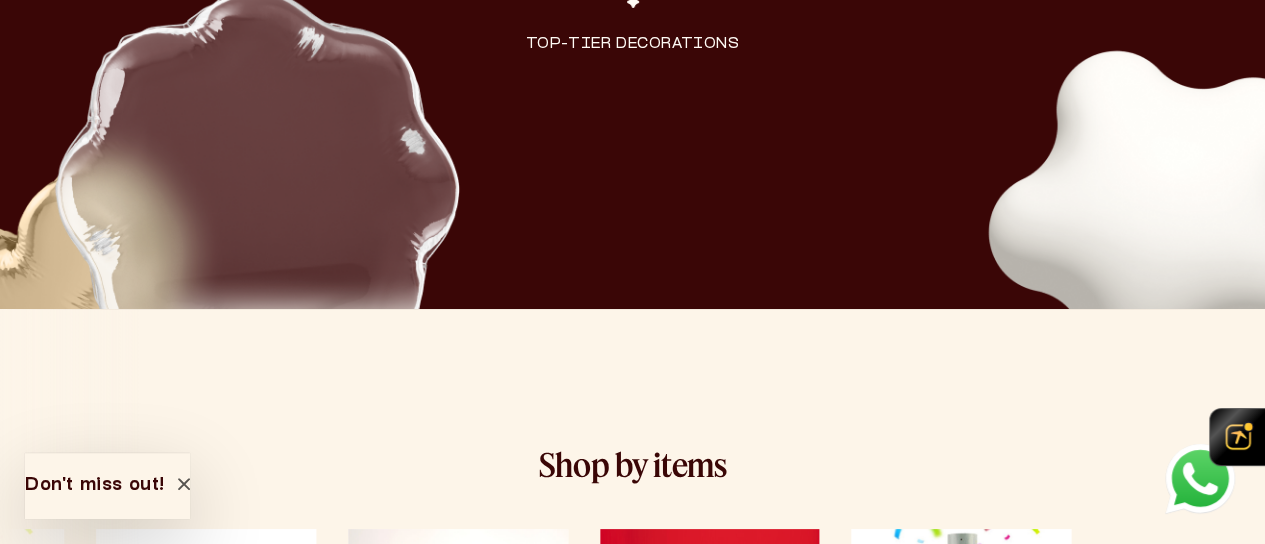 click at bounding box center [207, 648] 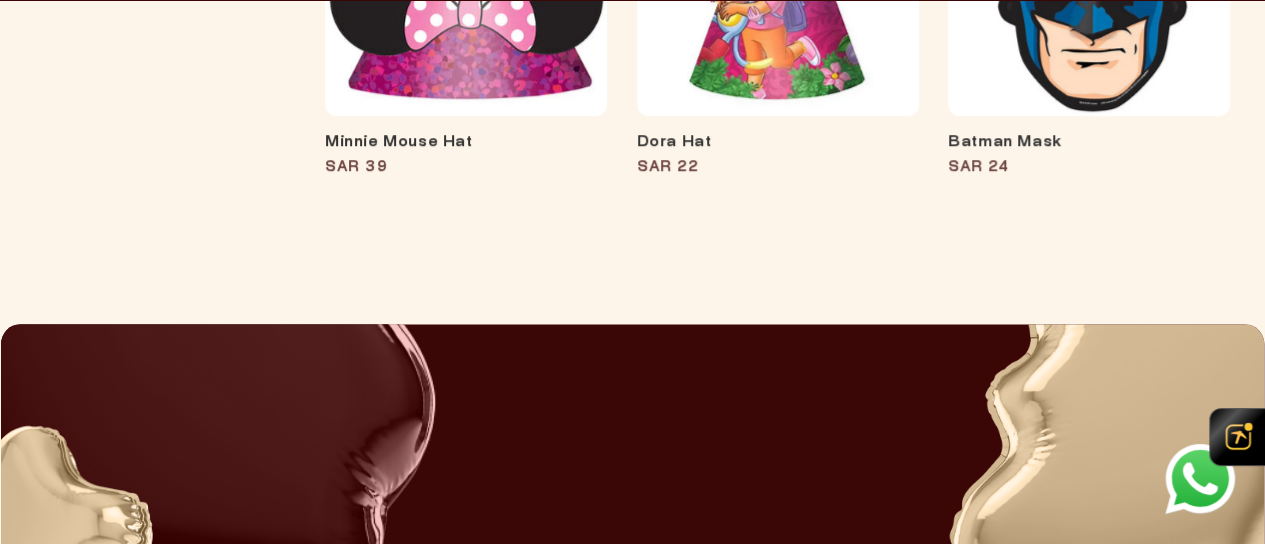 scroll, scrollTop: 970, scrollLeft: 0, axis: vertical 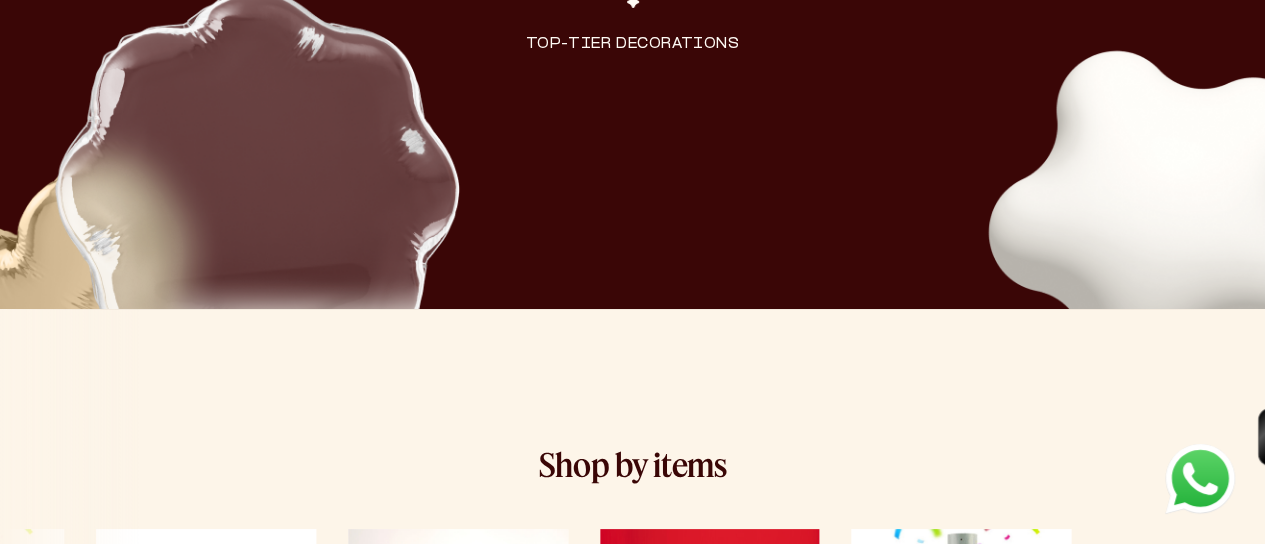 click at bounding box center [458, 648] 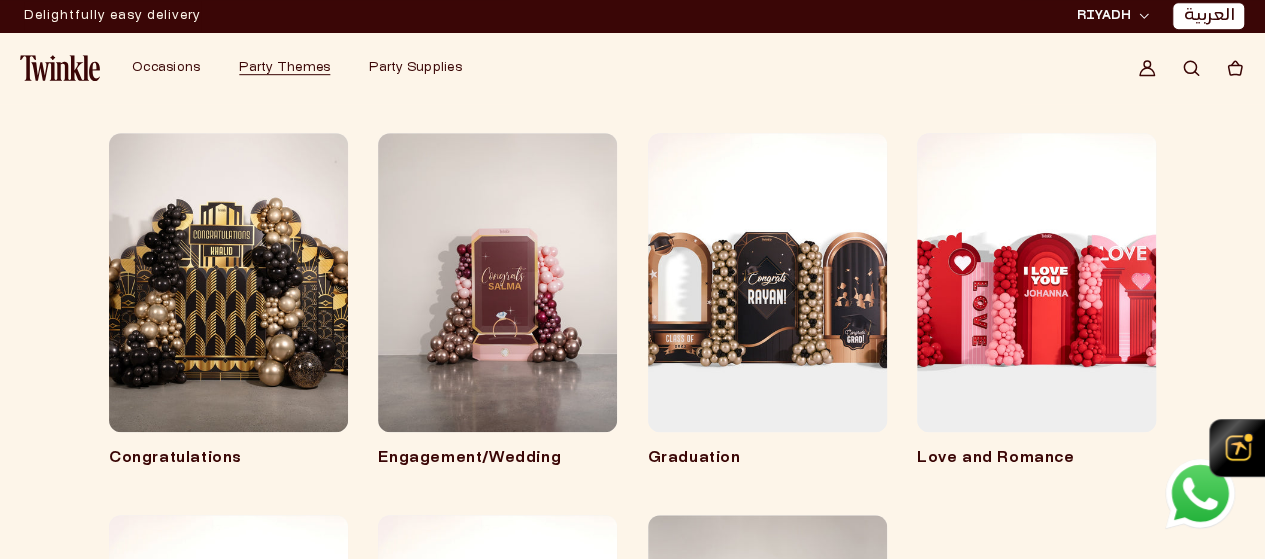 scroll, scrollTop: 609, scrollLeft: 0, axis: vertical 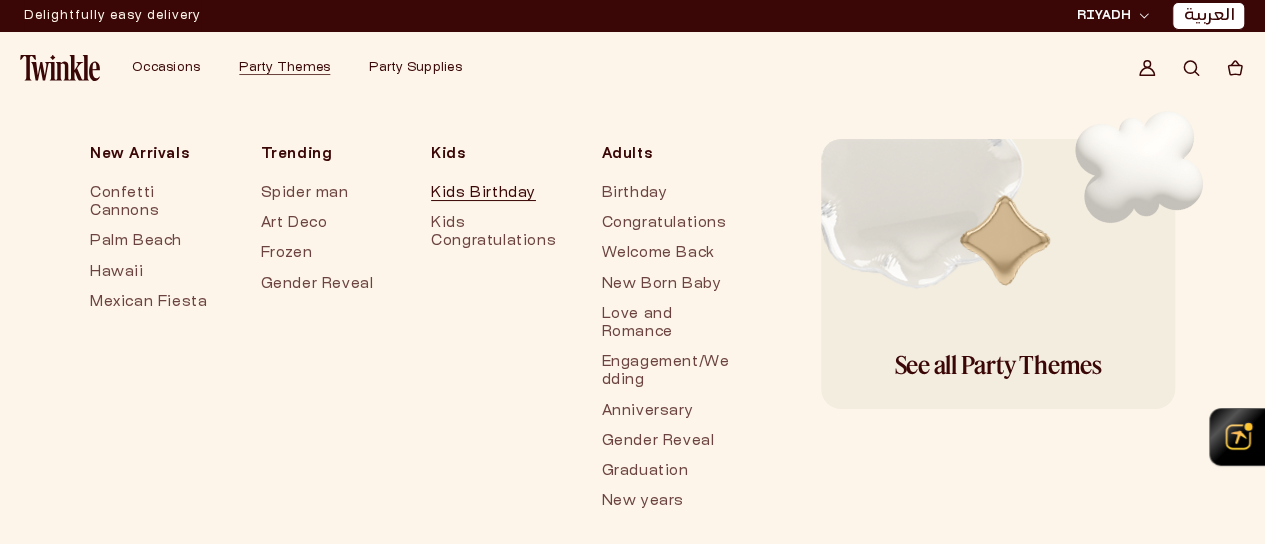 click on "Kids Birthday" at bounding box center [496, 194] 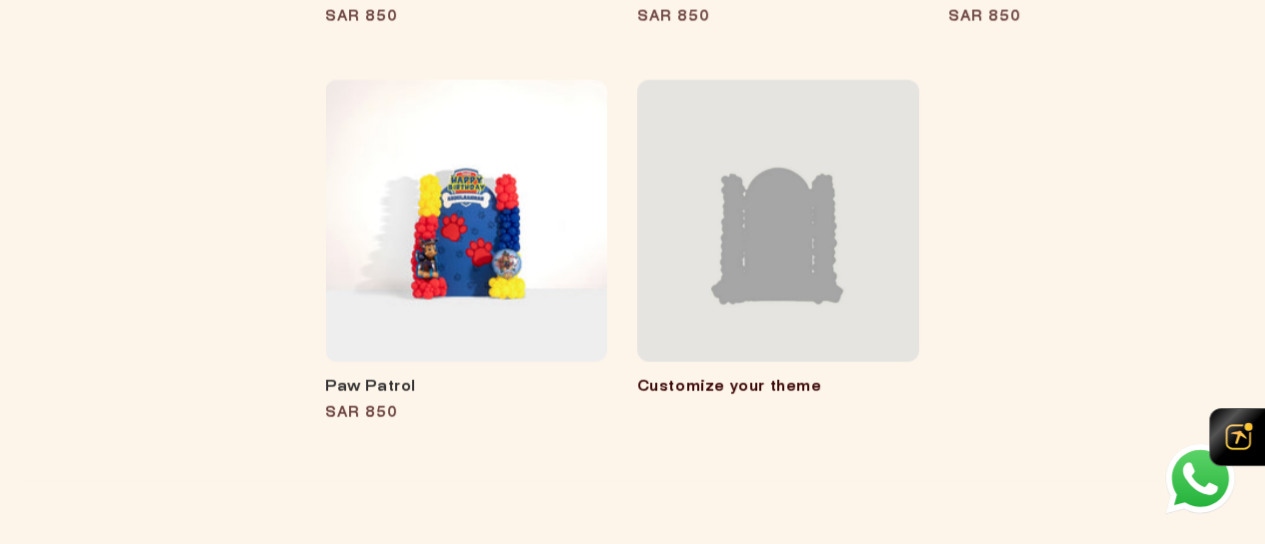 scroll, scrollTop: 2756, scrollLeft: 0, axis: vertical 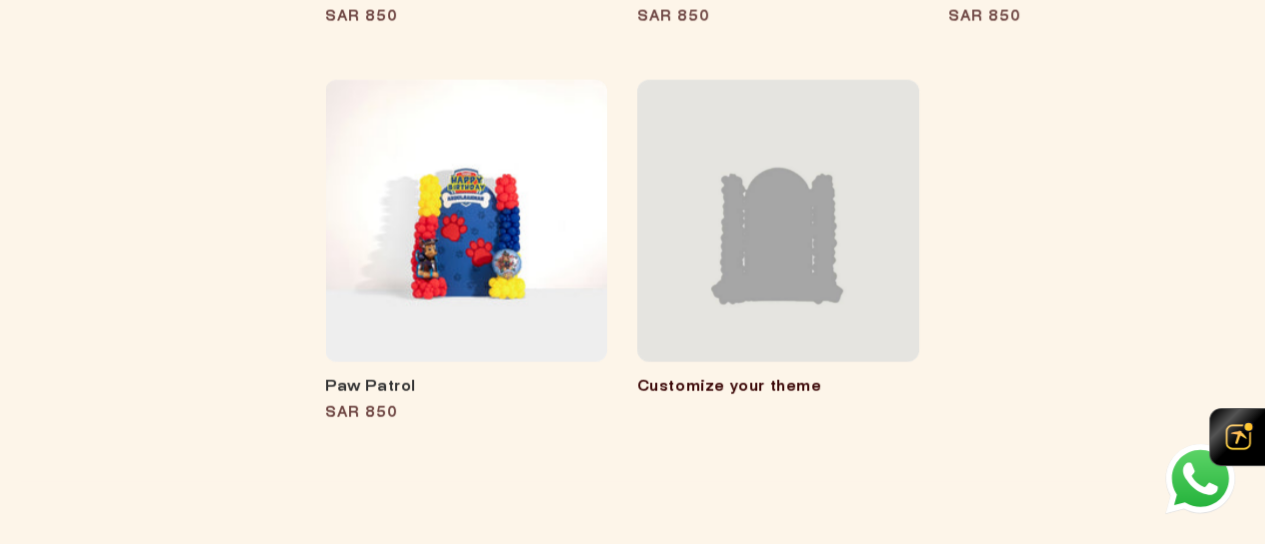 click on "Customize your theme" at bounding box center [729, 387] 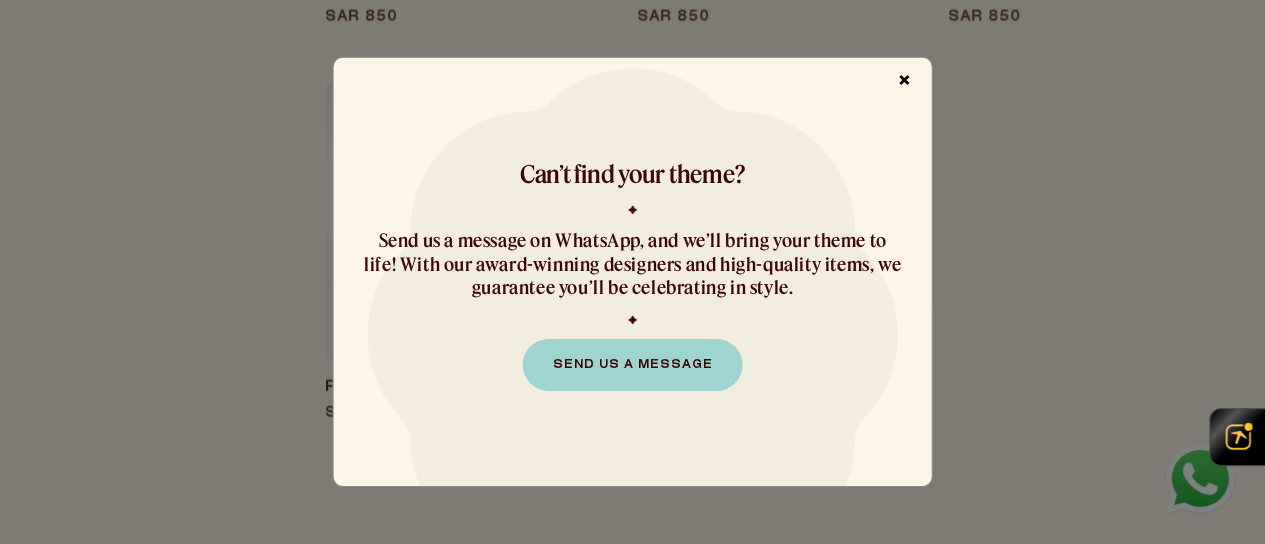 click on "×" at bounding box center [905, 82] 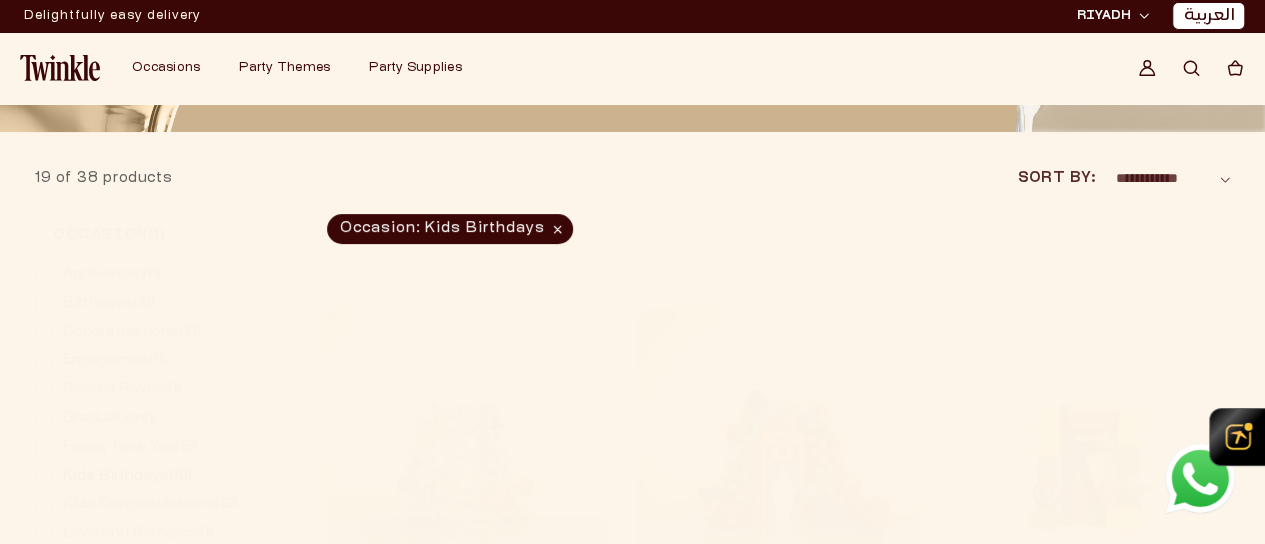 scroll, scrollTop: 0, scrollLeft: 0, axis: both 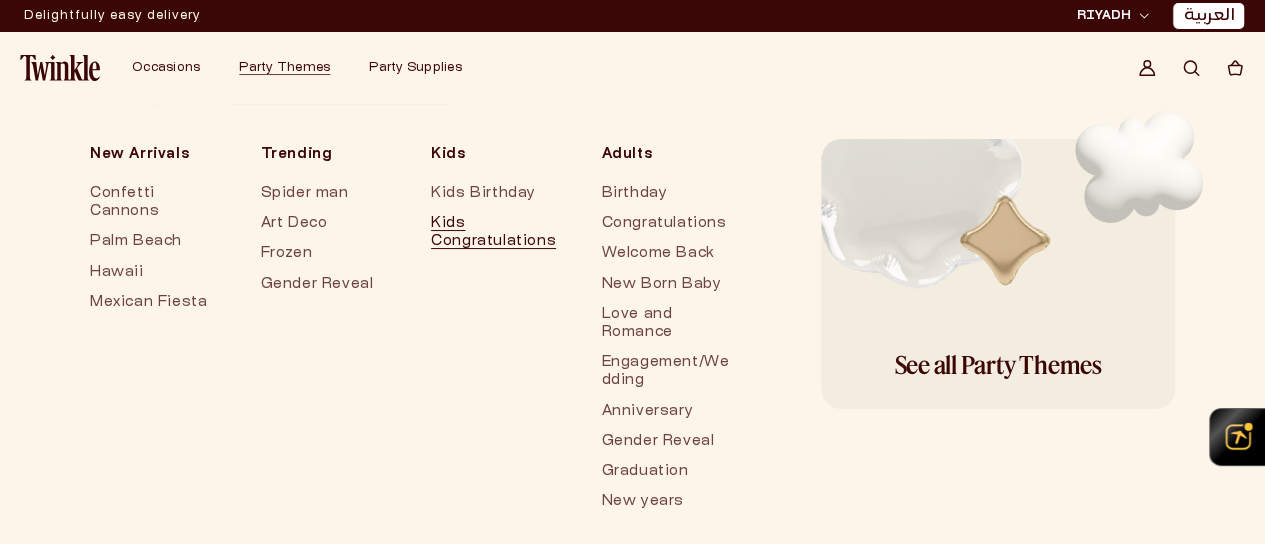 click on "Kids Congratulations" at bounding box center (496, 233) 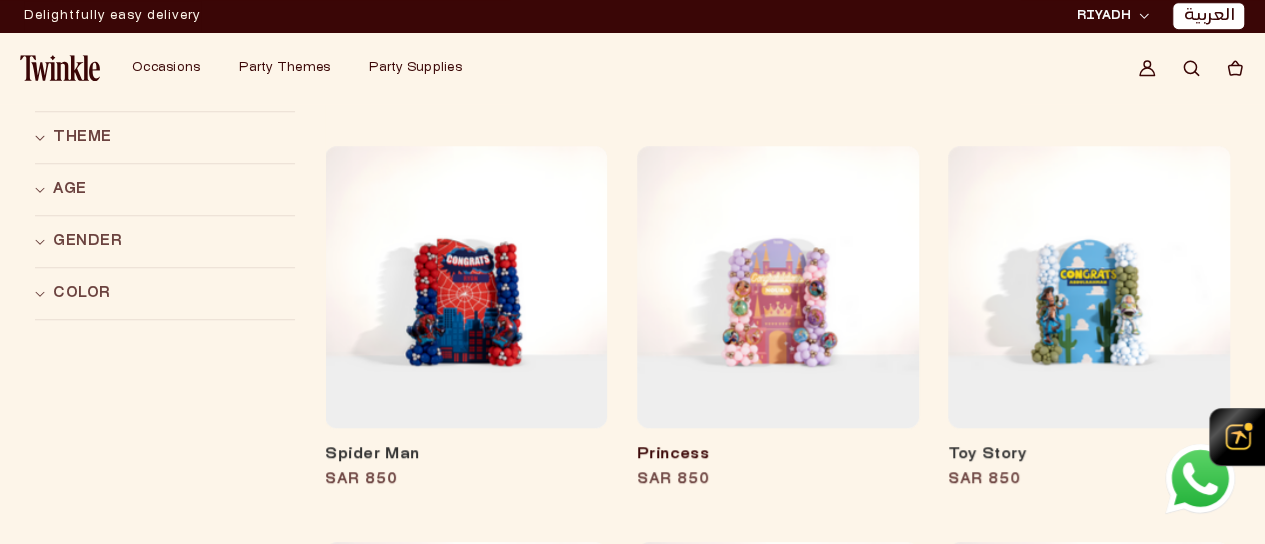 scroll, scrollTop: 708, scrollLeft: 0, axis: vertical 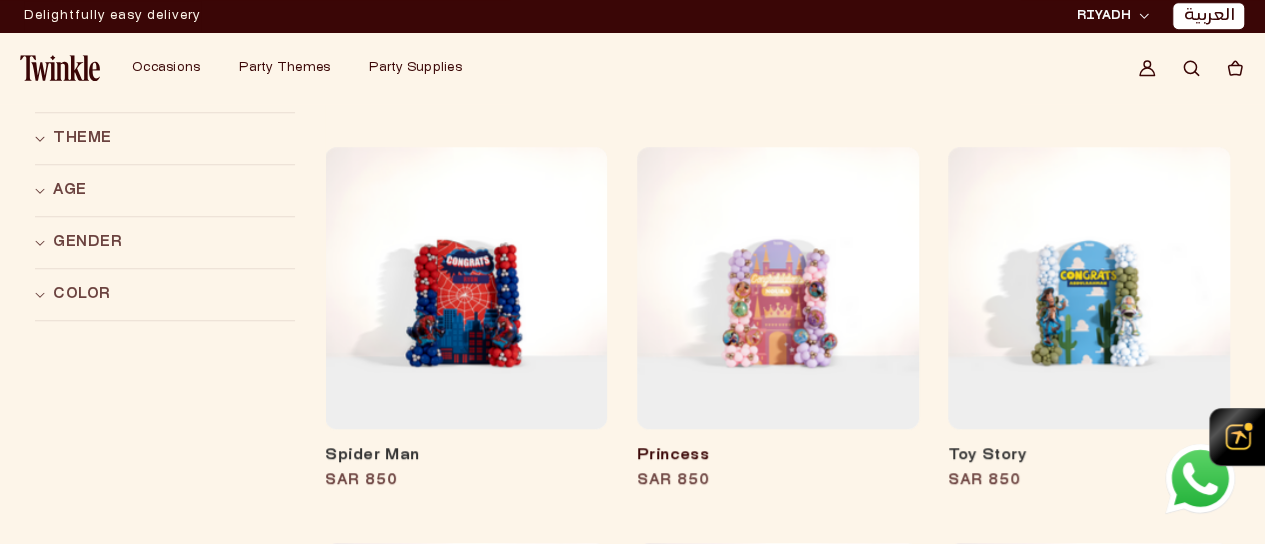 click on "Princess" at bounding box center [778, 456] 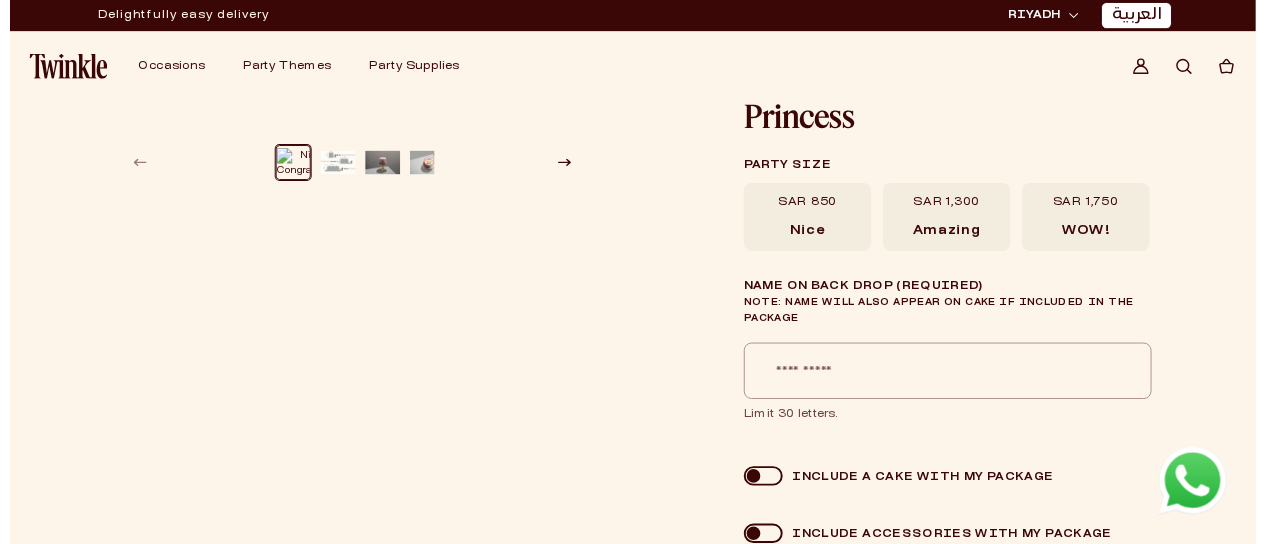 scroll, scrollTop: 0, scrollLeft: 0, axis: both 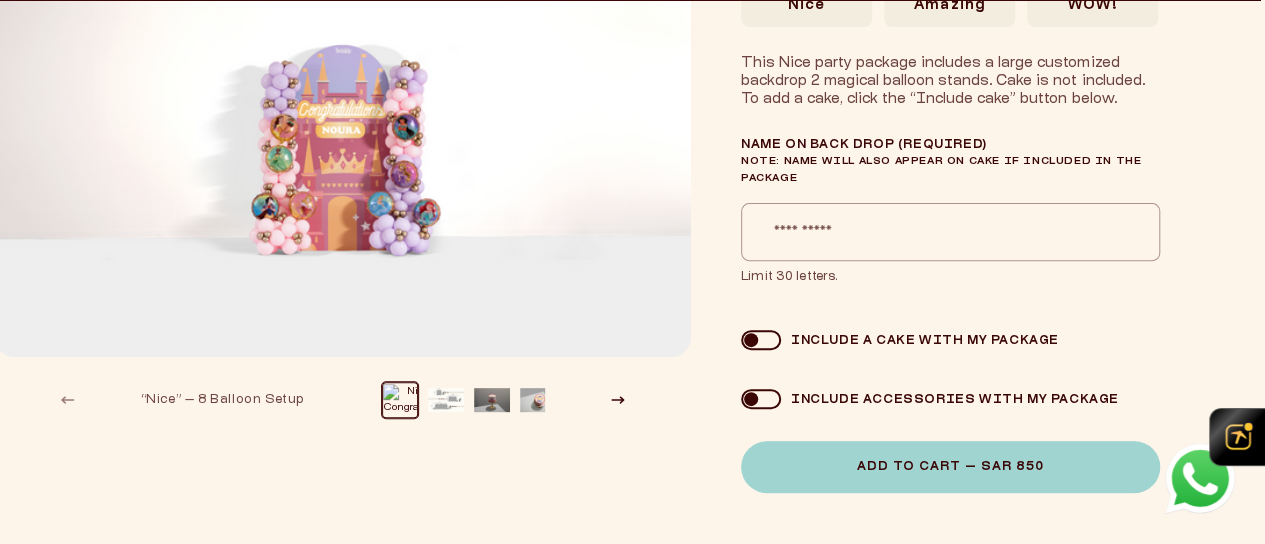 click at bounding box center (461, 400) 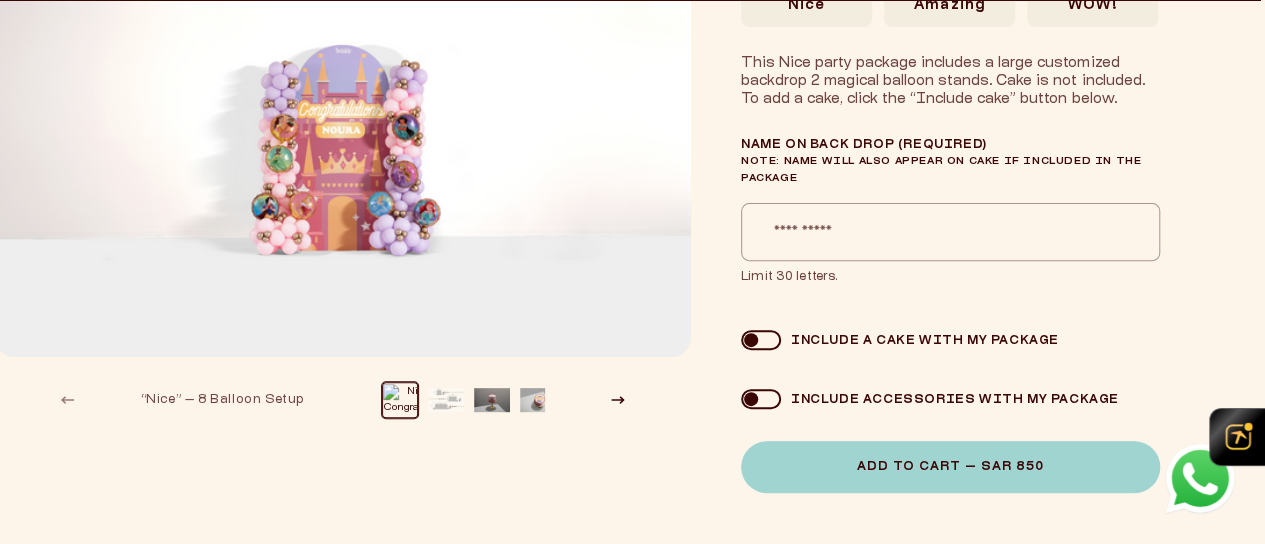 click at bounding box center [446, 400] 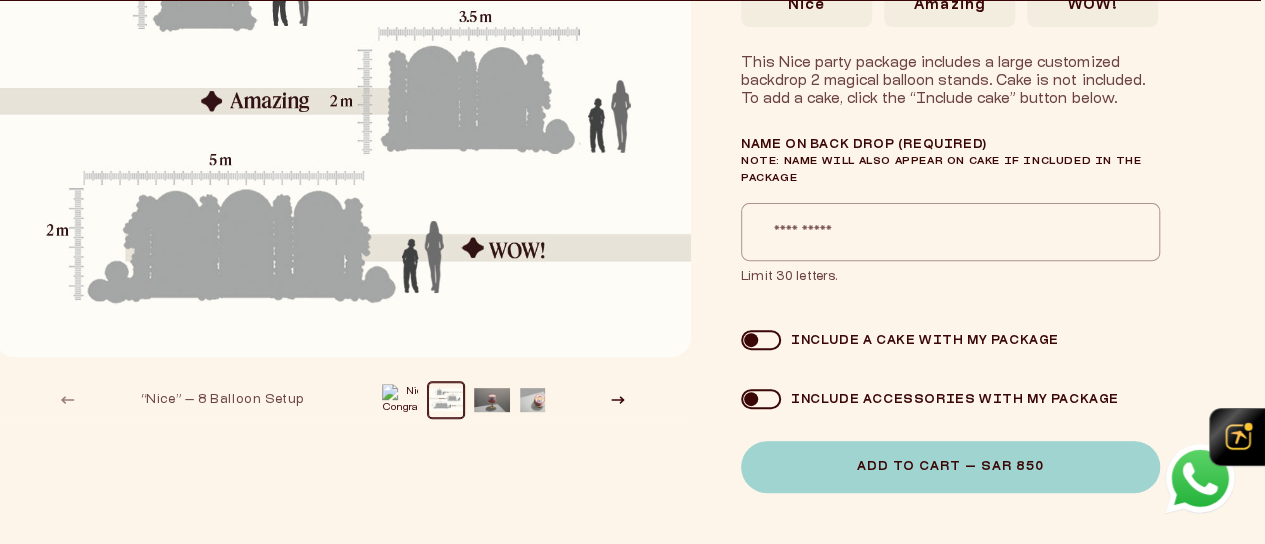 click at bounding box center (461, 400) 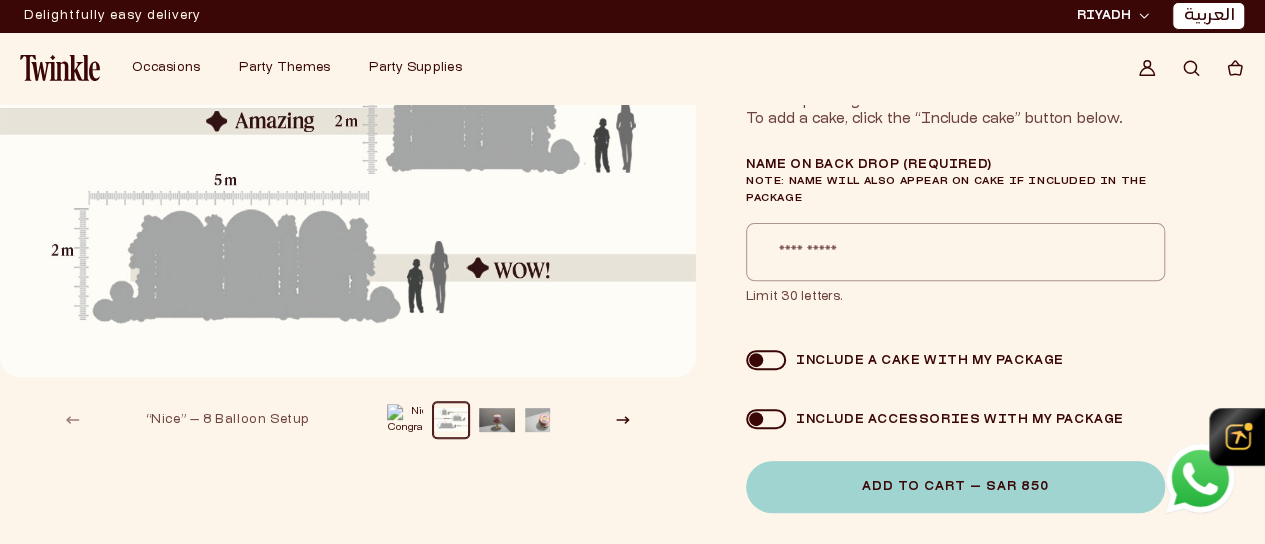 scroll, scrollTop: 191, scrollLeft: 0, axis: vertical 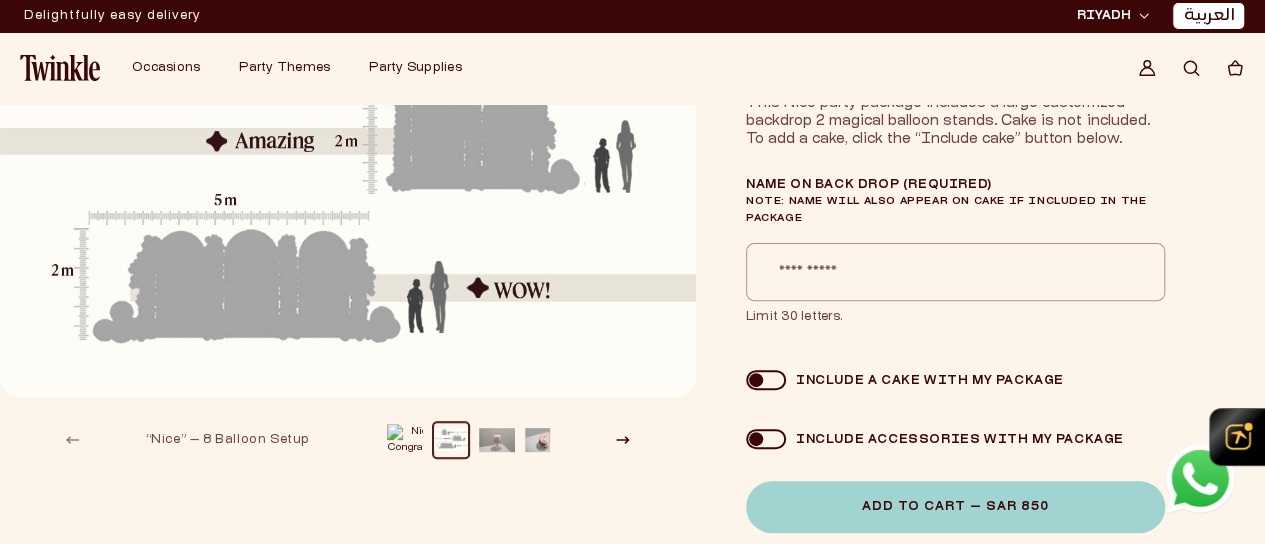 click at bounding box center [497, 440] 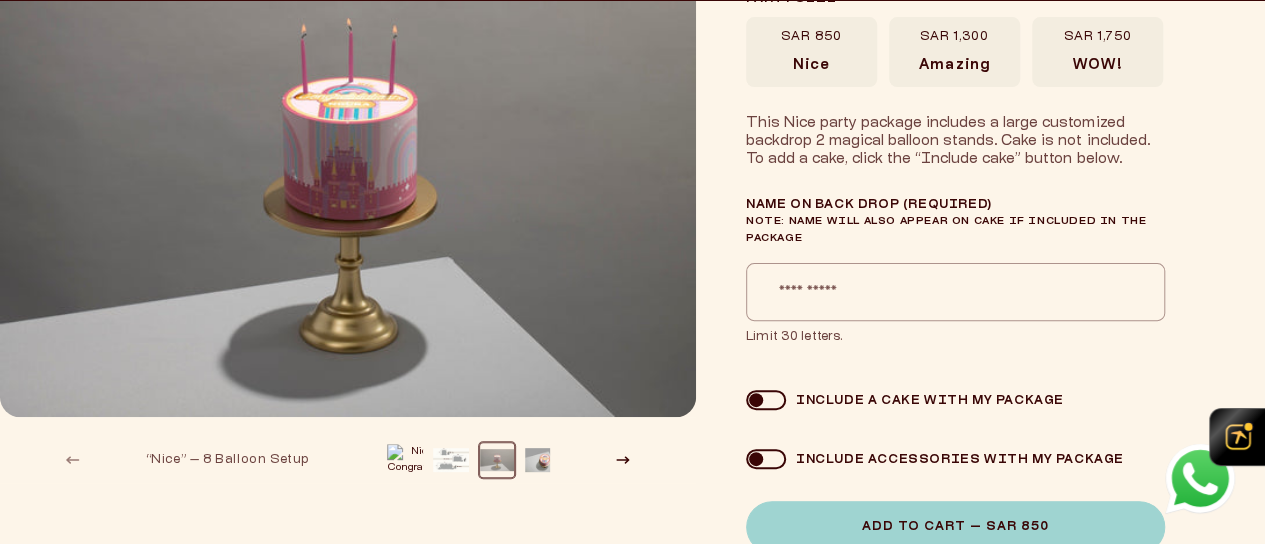 scroll, scrollTop: 167, scrollLeft: 0, axis: vertical 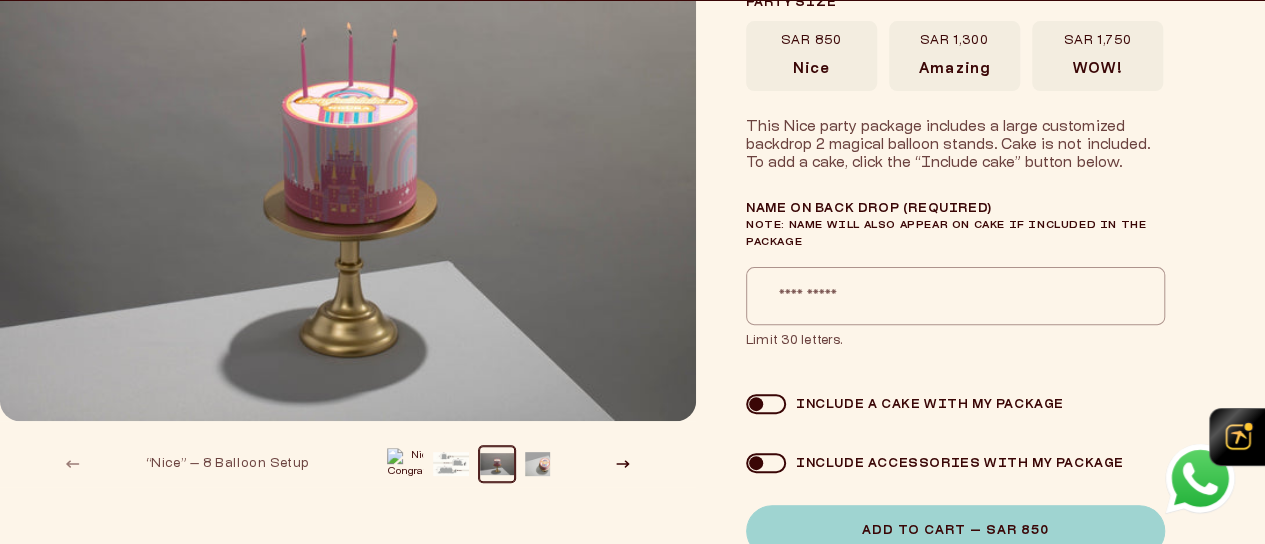click at bounding box center [466, 464] 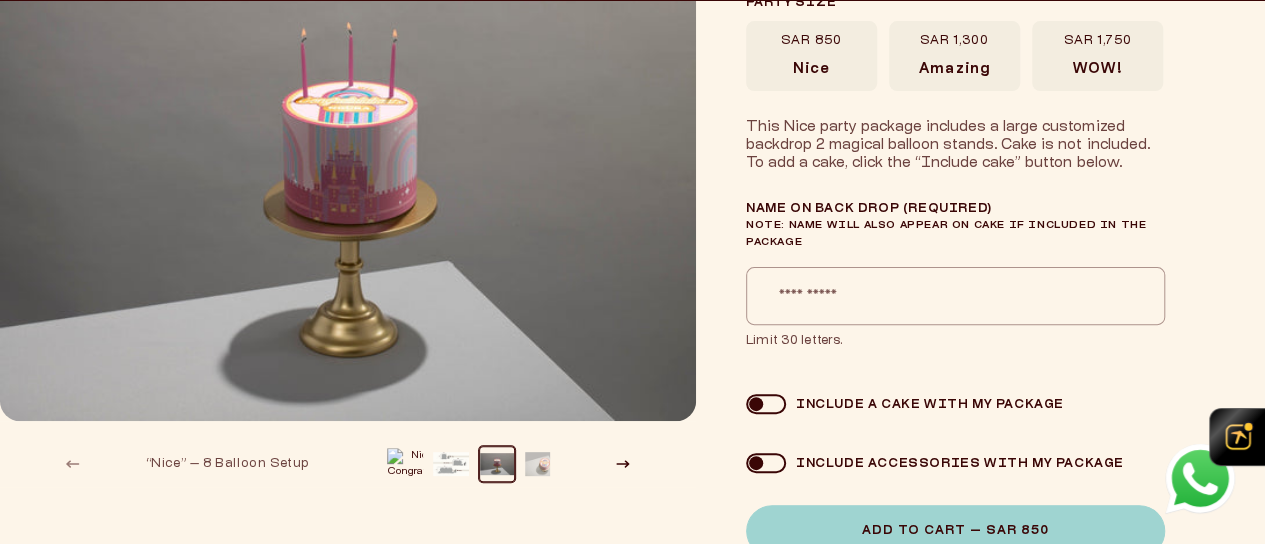 click at bounding box center (543, 464) 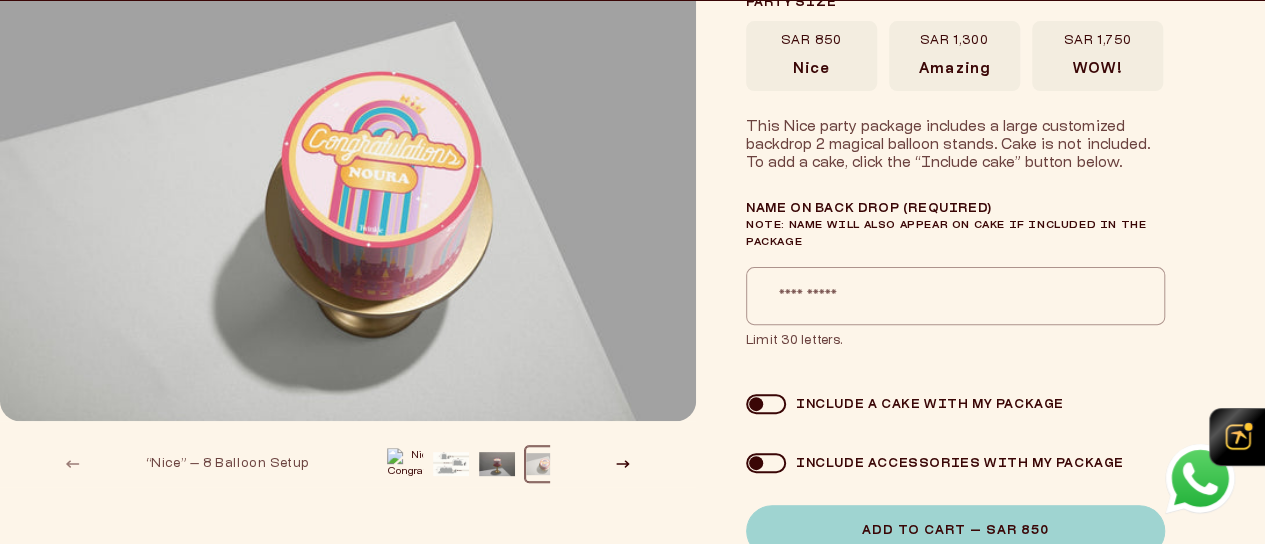 scroll, scrollTop: 0, scrollLeft: 16, axis: horizontal 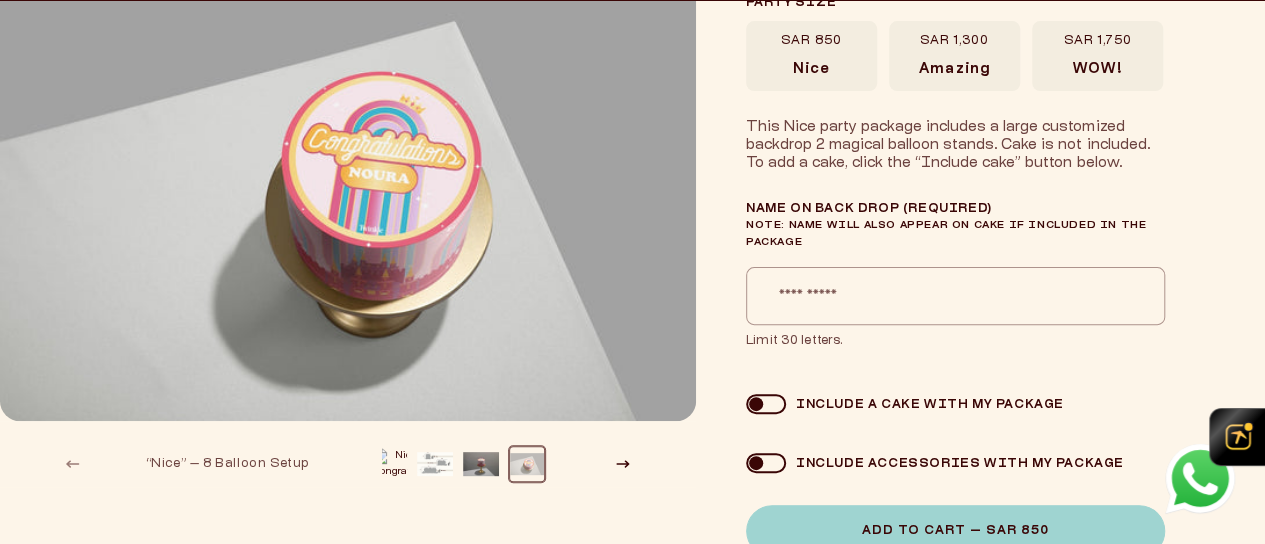 click at bounding box center (527, 464) 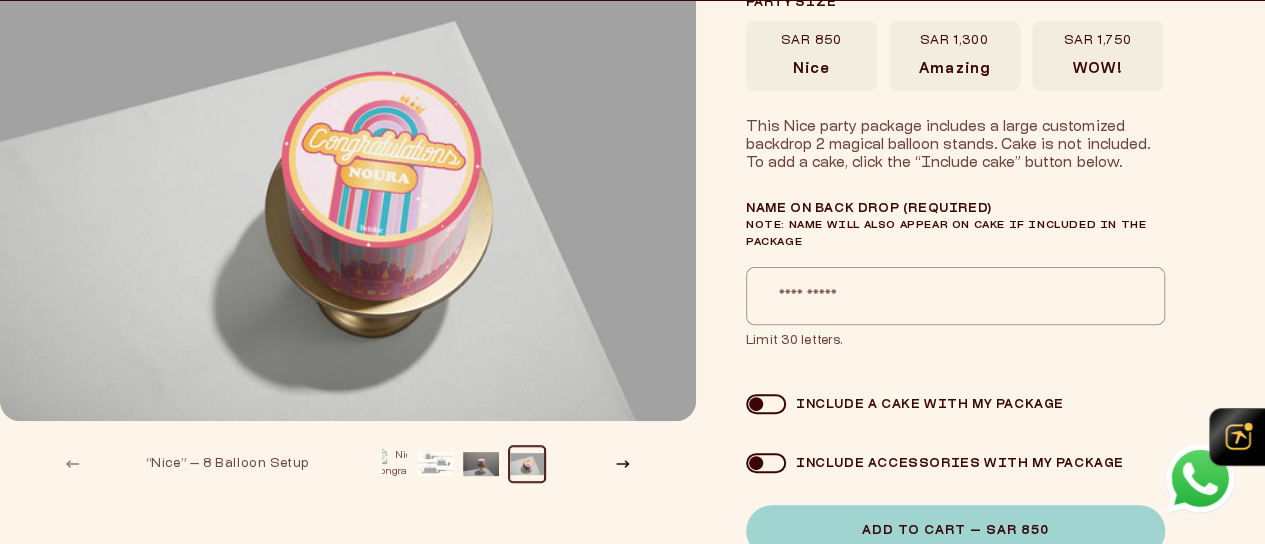click at bounding box center [389, 464] 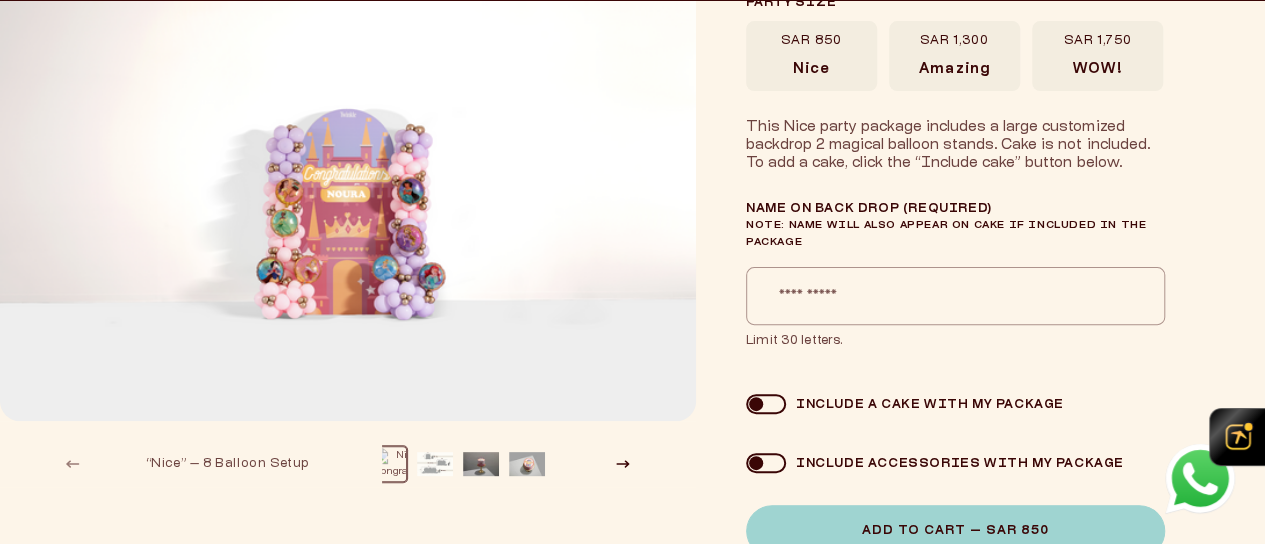 scroll, scrollTop: 0, scrollLeft: 0, axis: both 